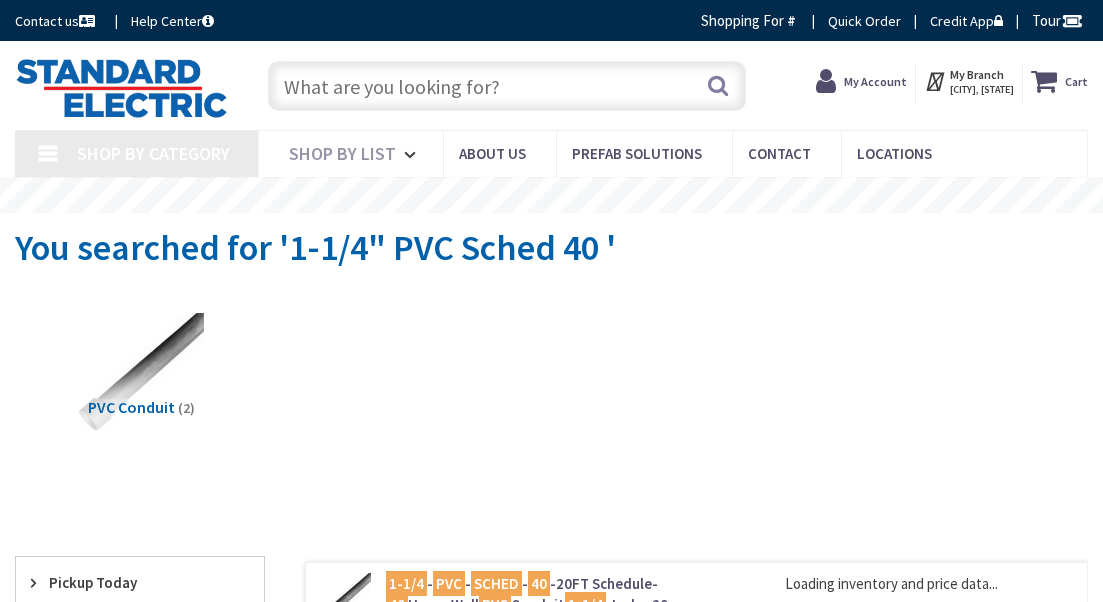scroll, scrollTop: 0, scrollLeft: 0, axis: both 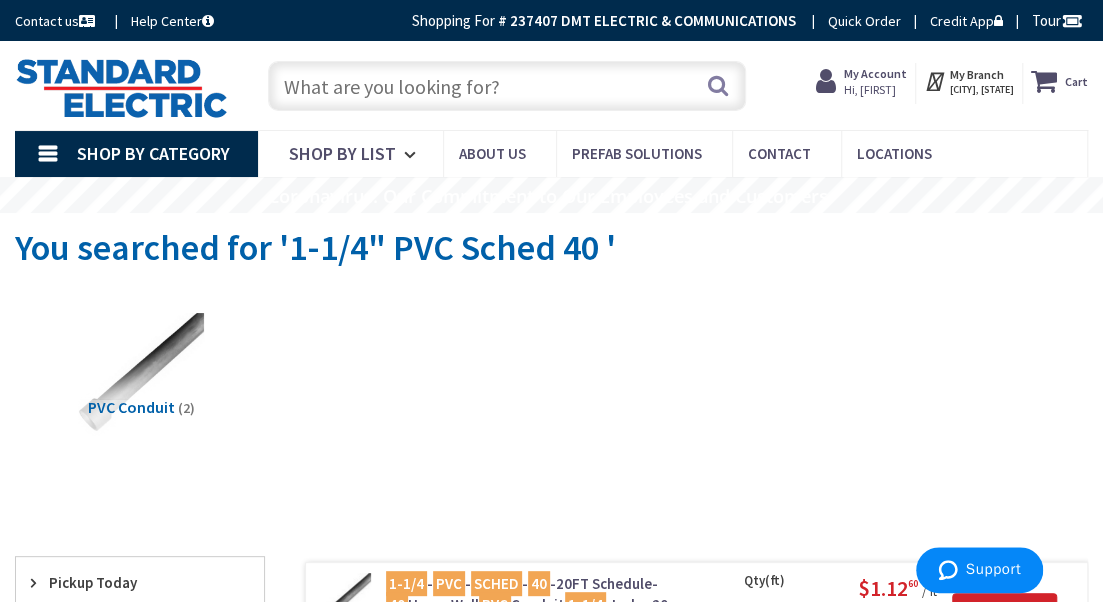 click at bounding box center (507, 86) 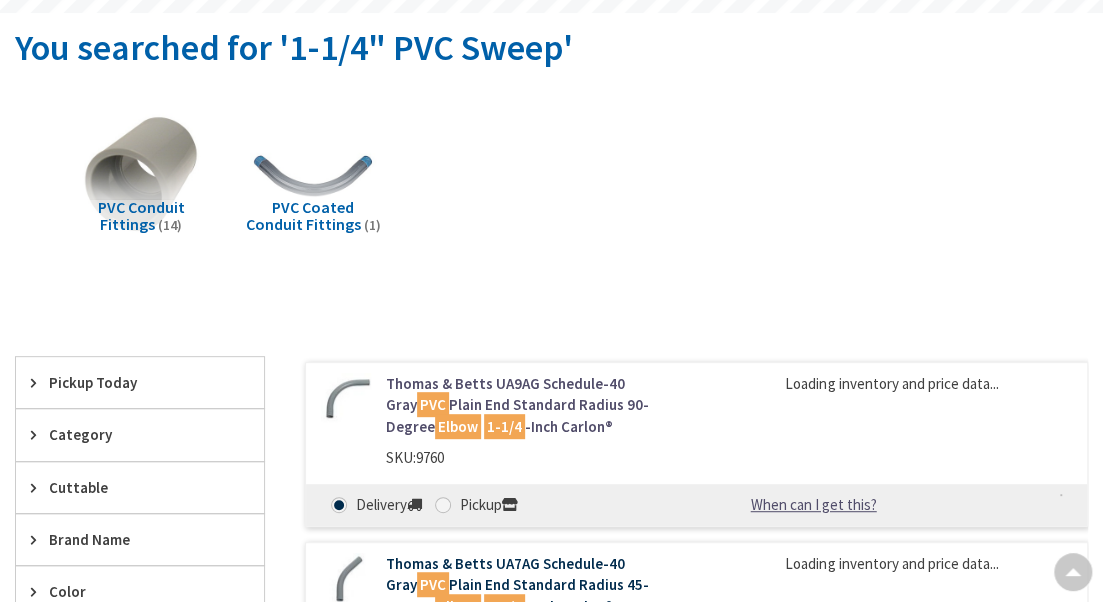 scroll, scrollTop: 0, scrollLeft: 0, axis: both 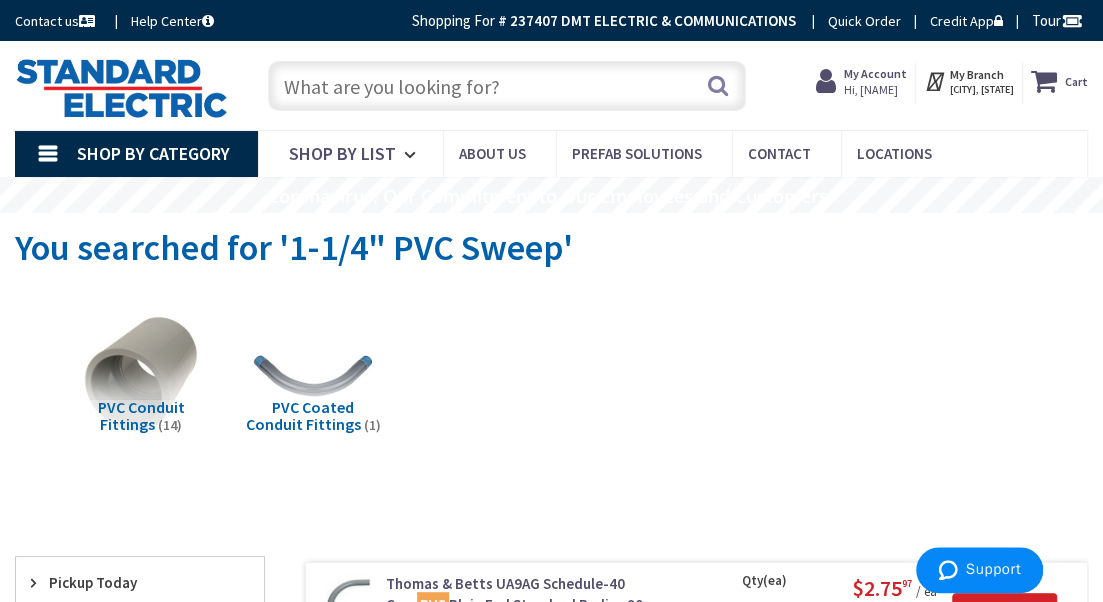 click at bounding box center (507, 86) 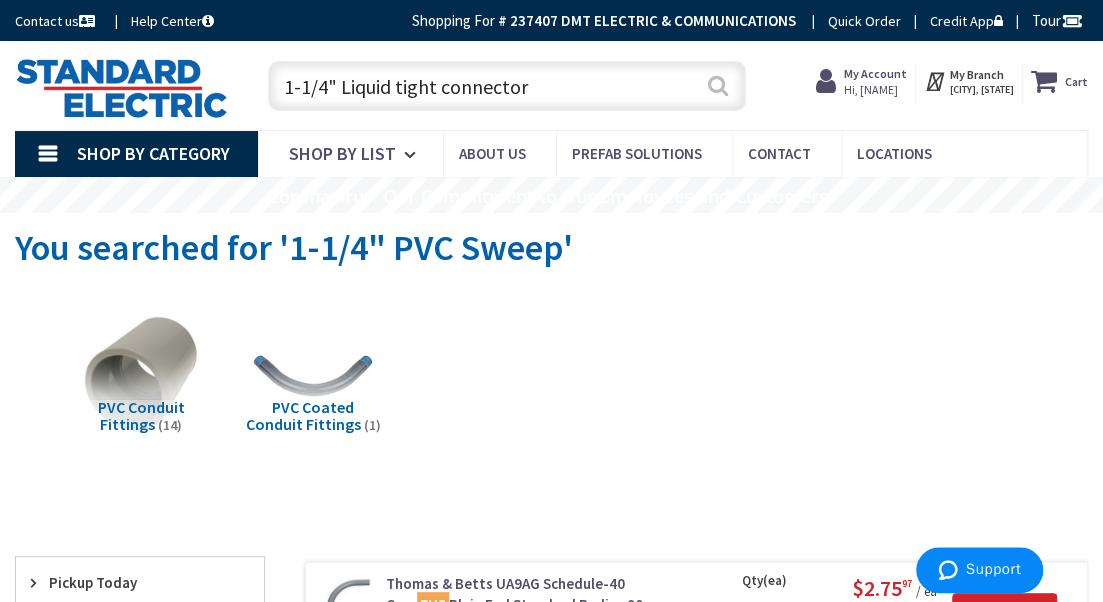 type on "1-1/4" Liquid tight connector" 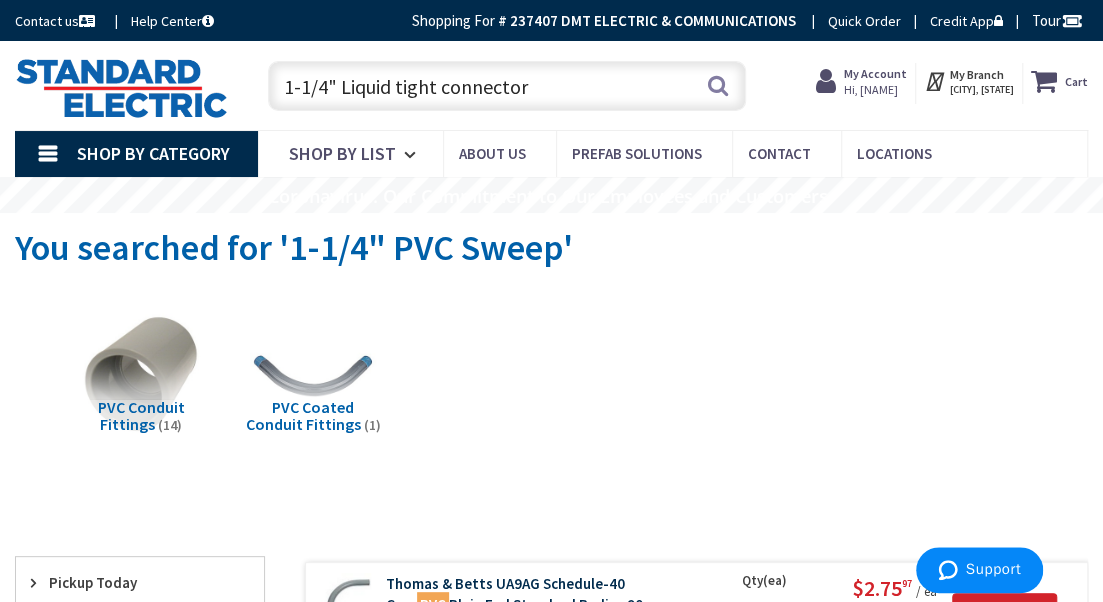 drag, startPoint x: 711, startPoint y: 84, endPoint x: 438, endPoint y: 580, distance: 566.16693 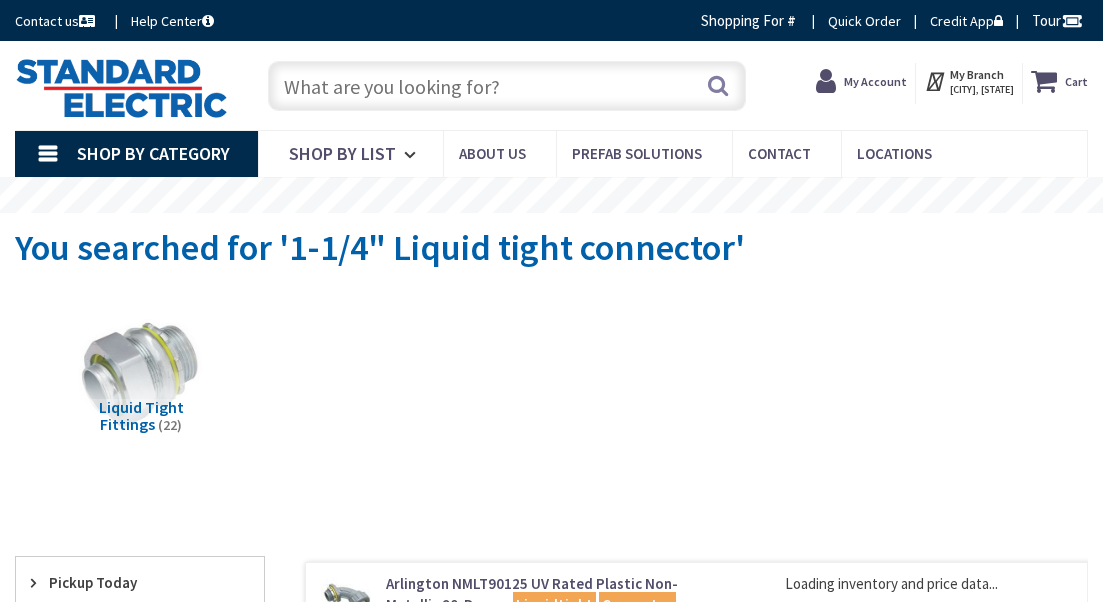 scroll, scrollTop: 0, scrollLeft: 0, axis: both 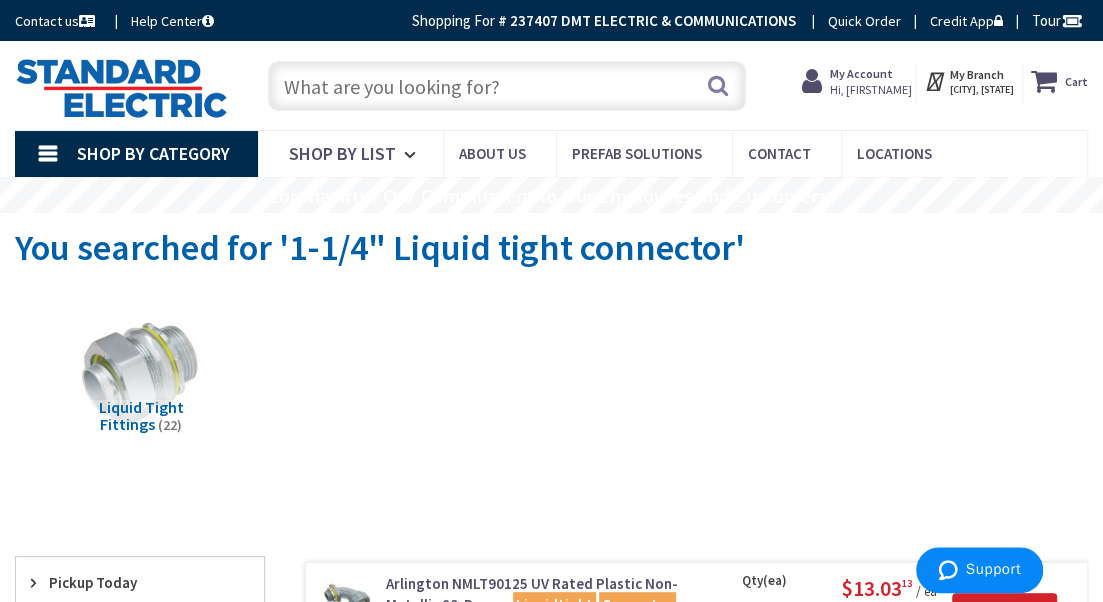 click at bounding box center [507, 86] 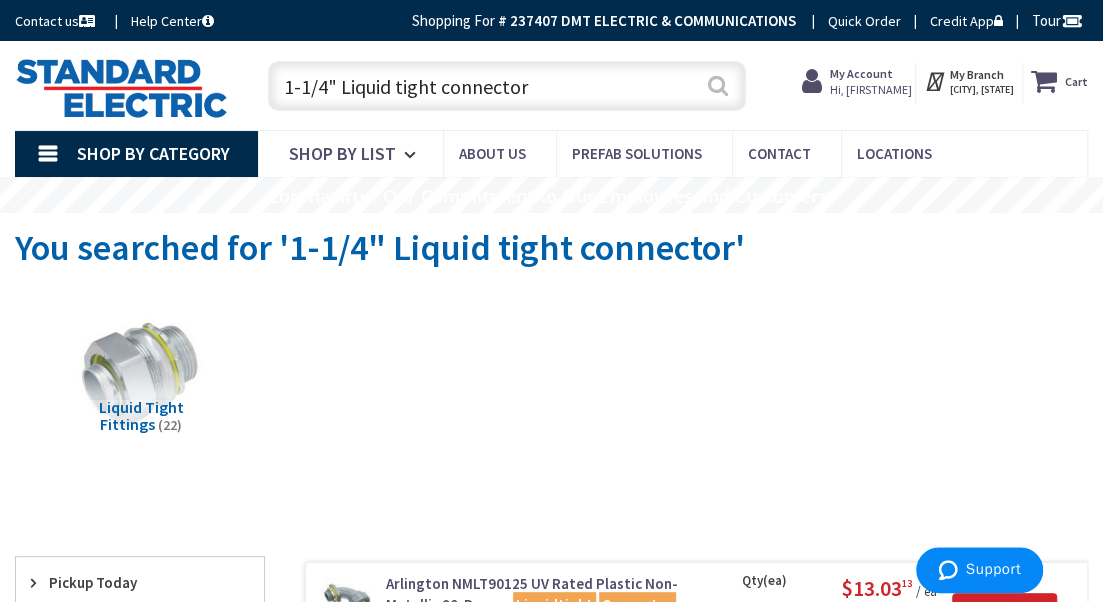 type on "1-1/4" Liquid tight connector" 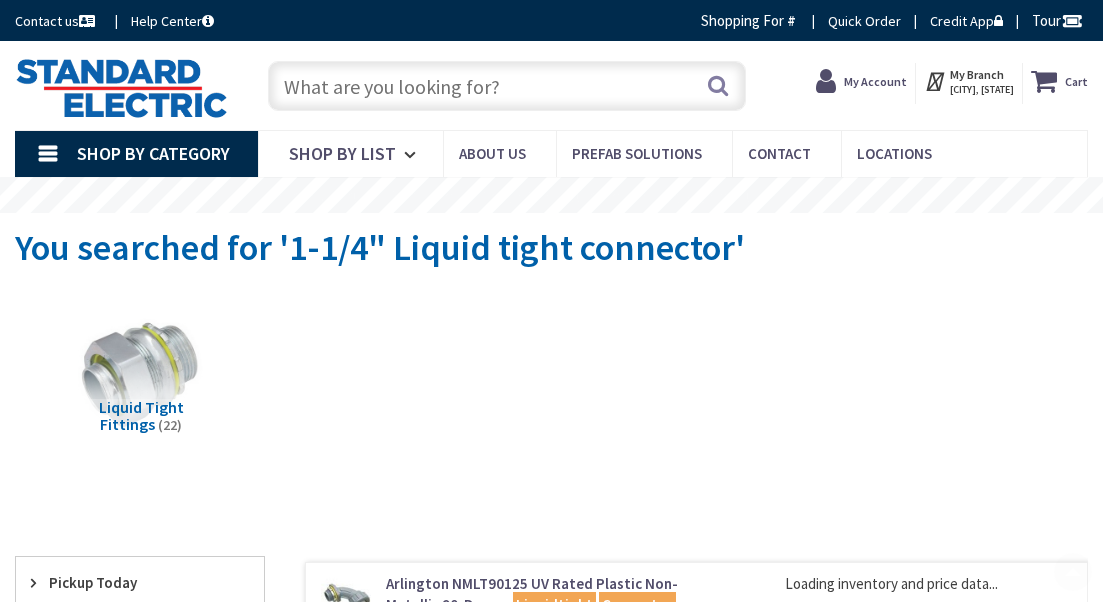 scroll, scrollTop: 200, scrollLeft: 0, axis: vertical 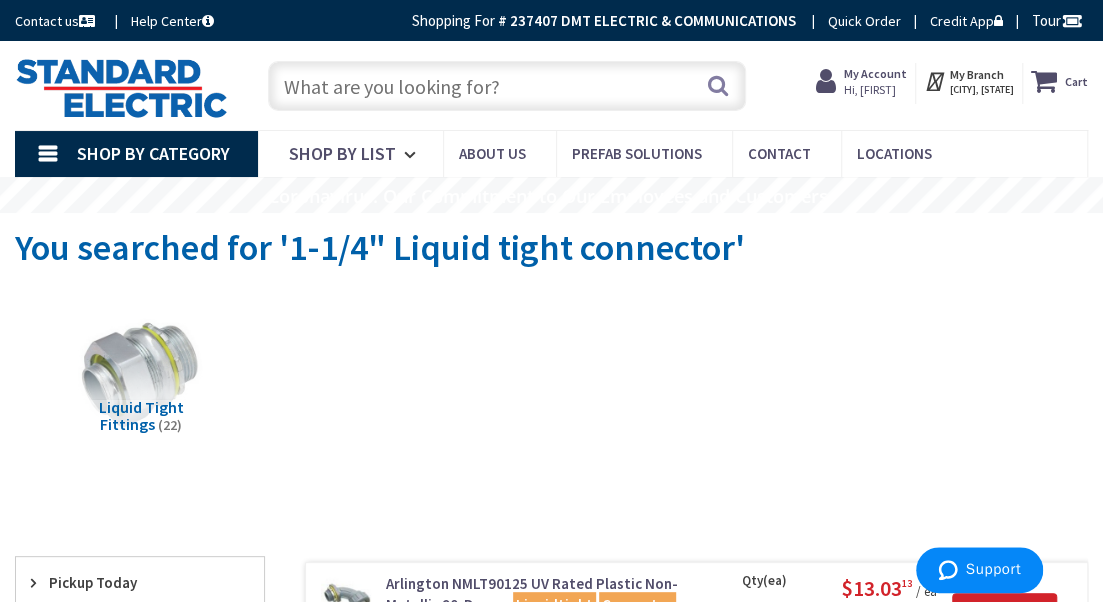 click at bounding box center [507, 86] 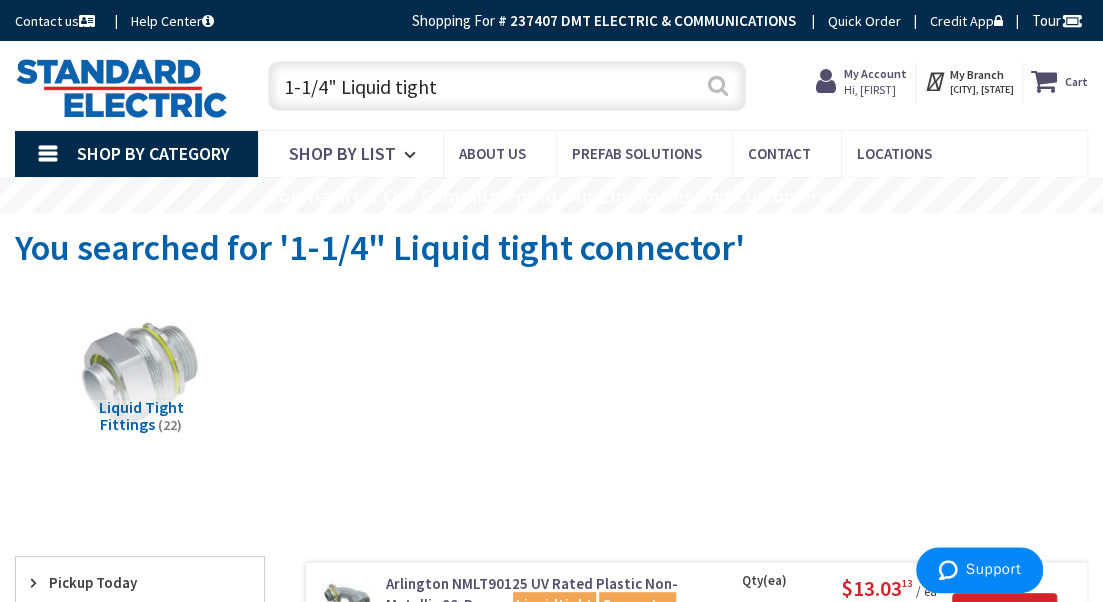 type on "1-1/4" Liquid tight" 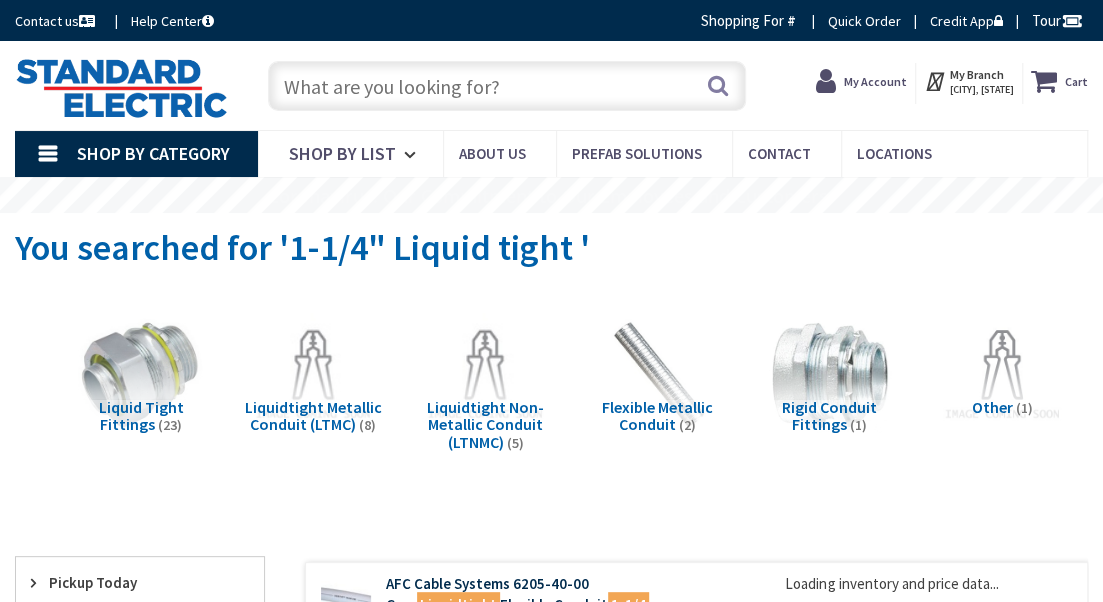 scroll, scrollTop: 110, scrollLeft: 0, axis: vertical 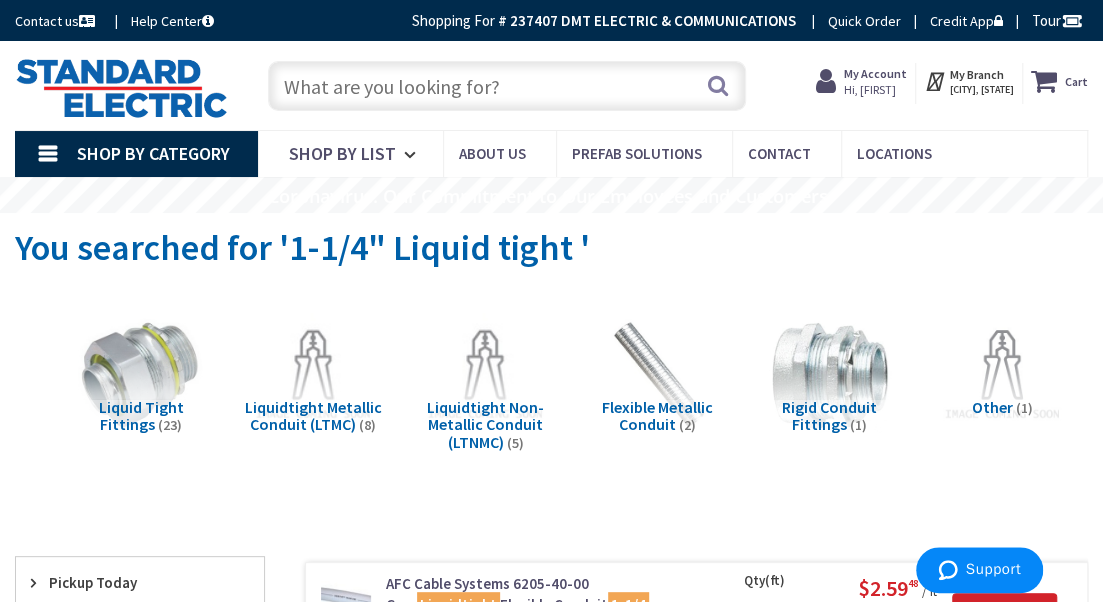 click at bounding box center (507, 86) 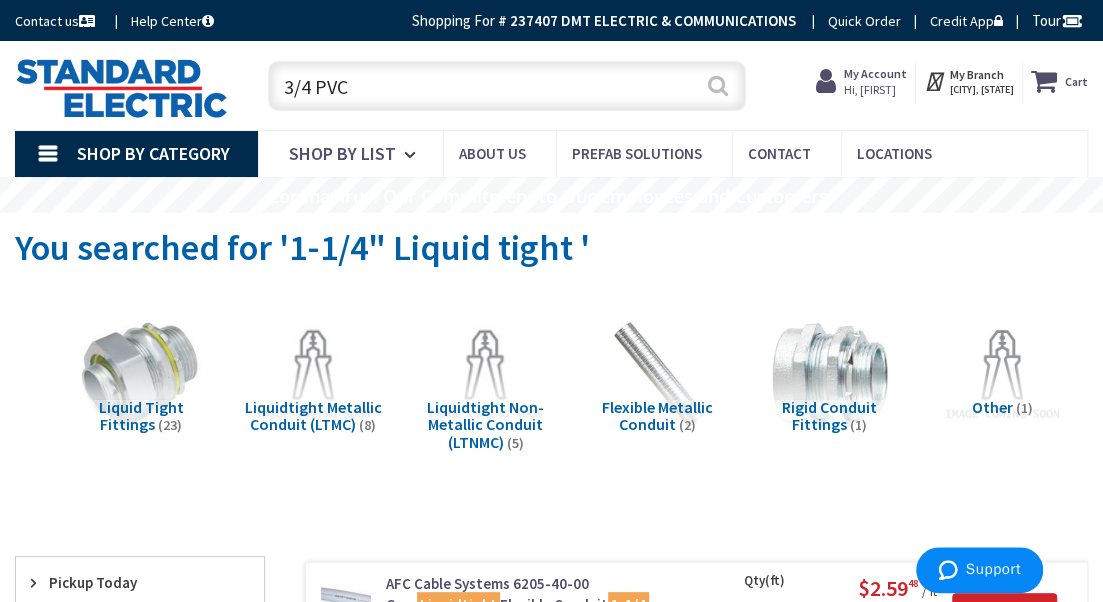 type on "3/4 PVC" 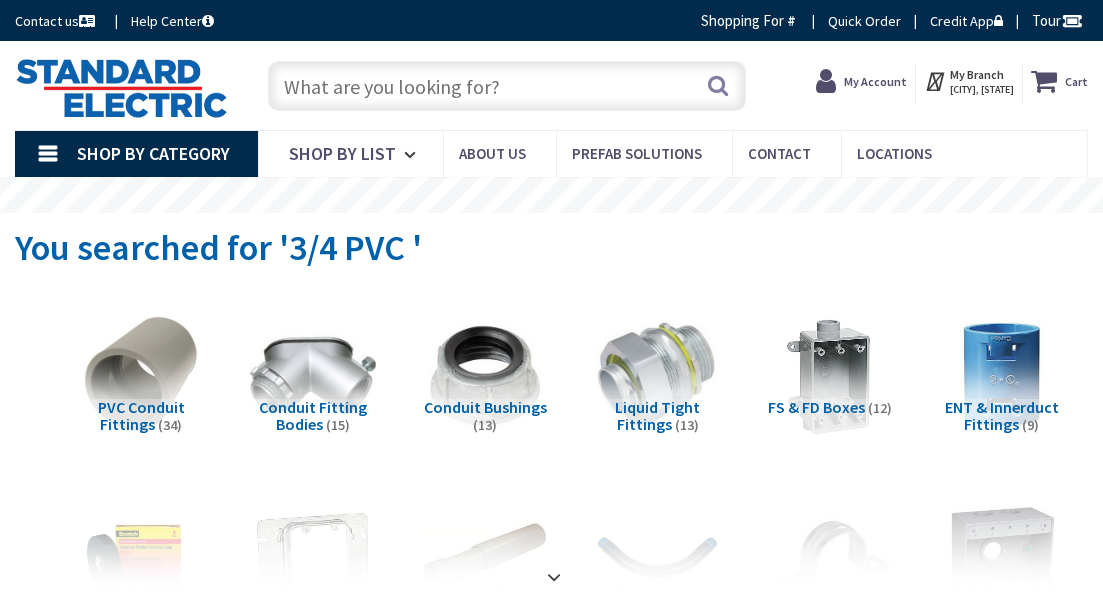scroll, scrollTop: 0, scrollLeft: 0, axis: both 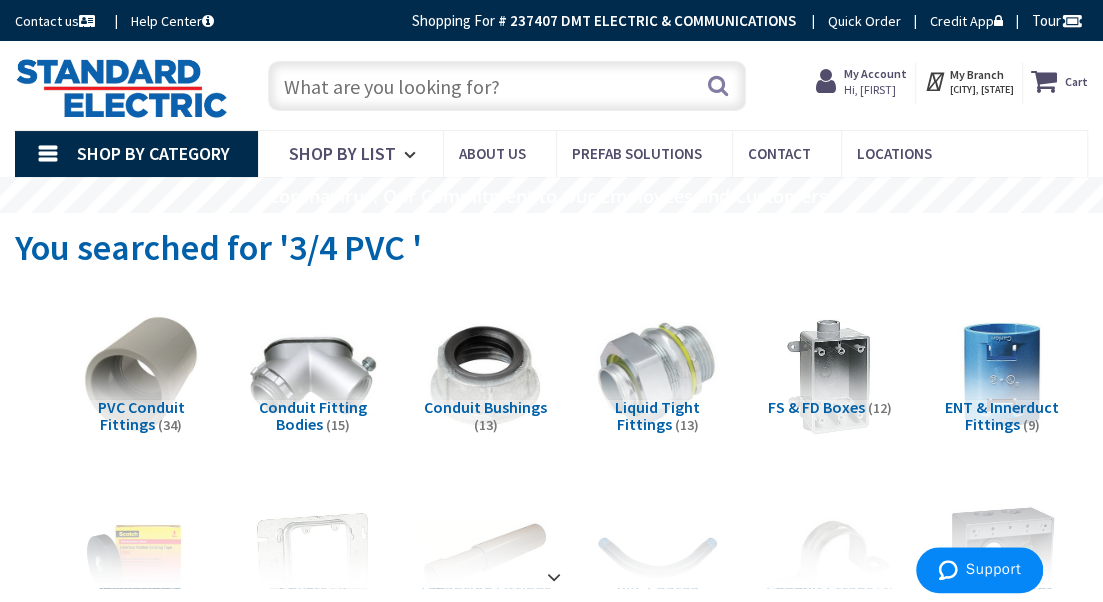 click at bounding box center (507, 86) 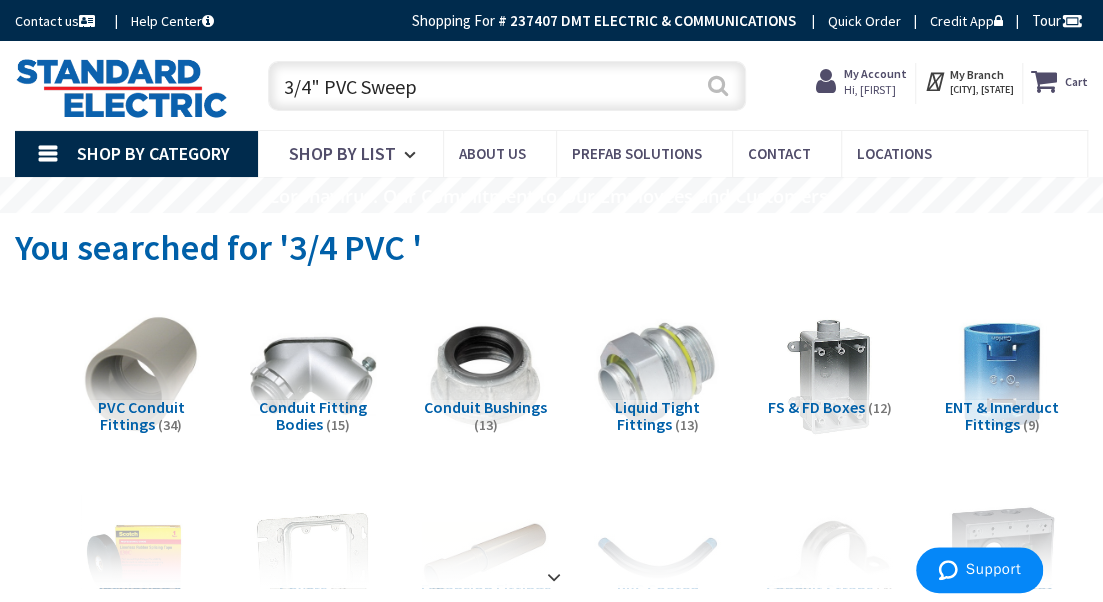 type on "3/4" PVC Sweep" 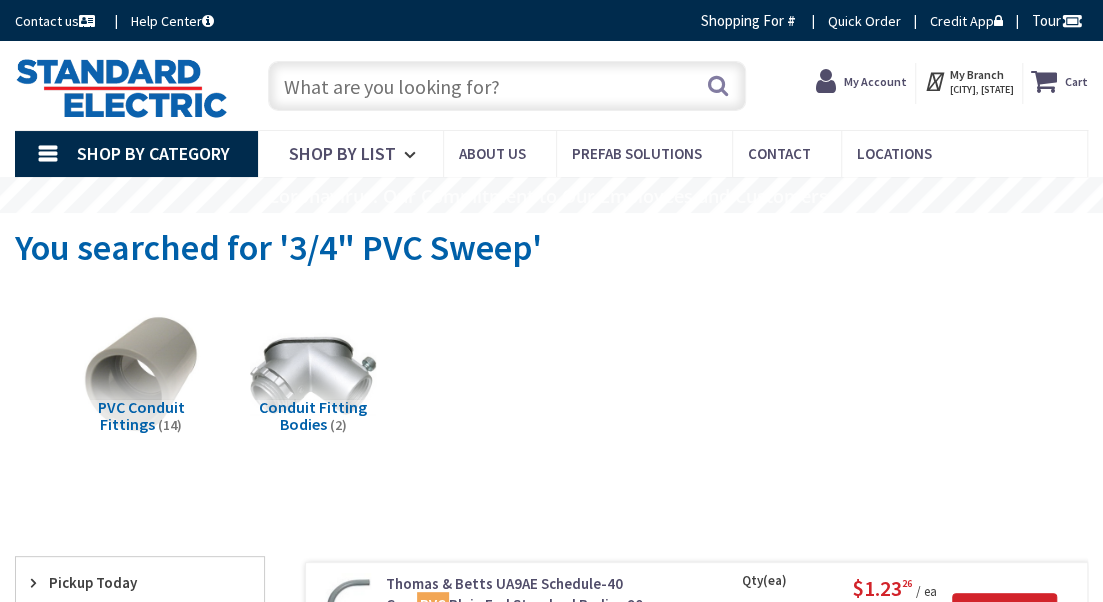 scroll, scrollTop: 4, scrollLeft: 0, axis: vertical 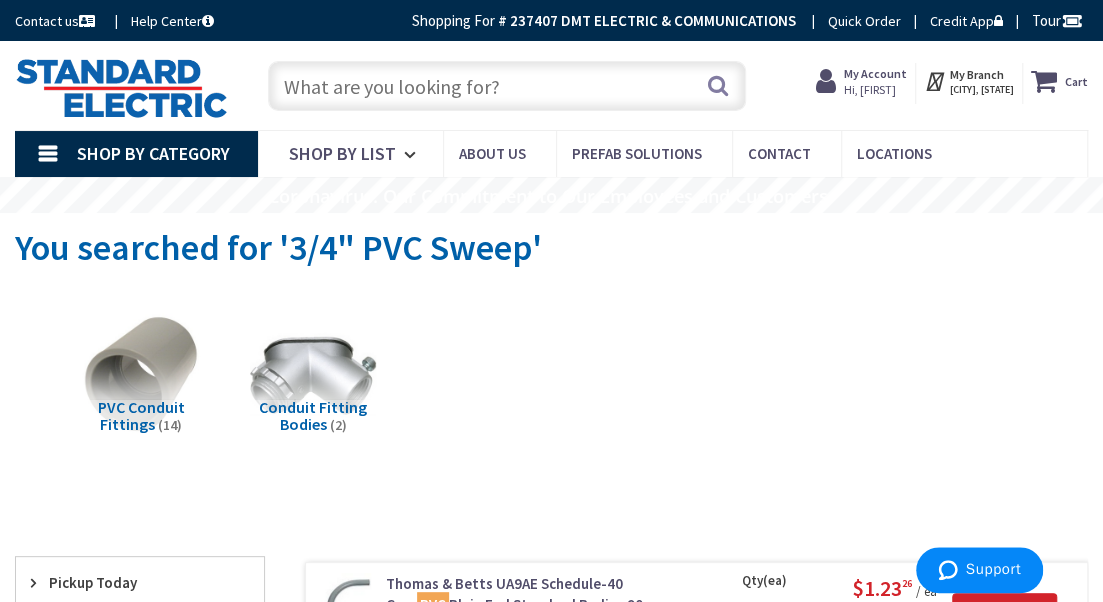 click at bounding box center (507, 86) 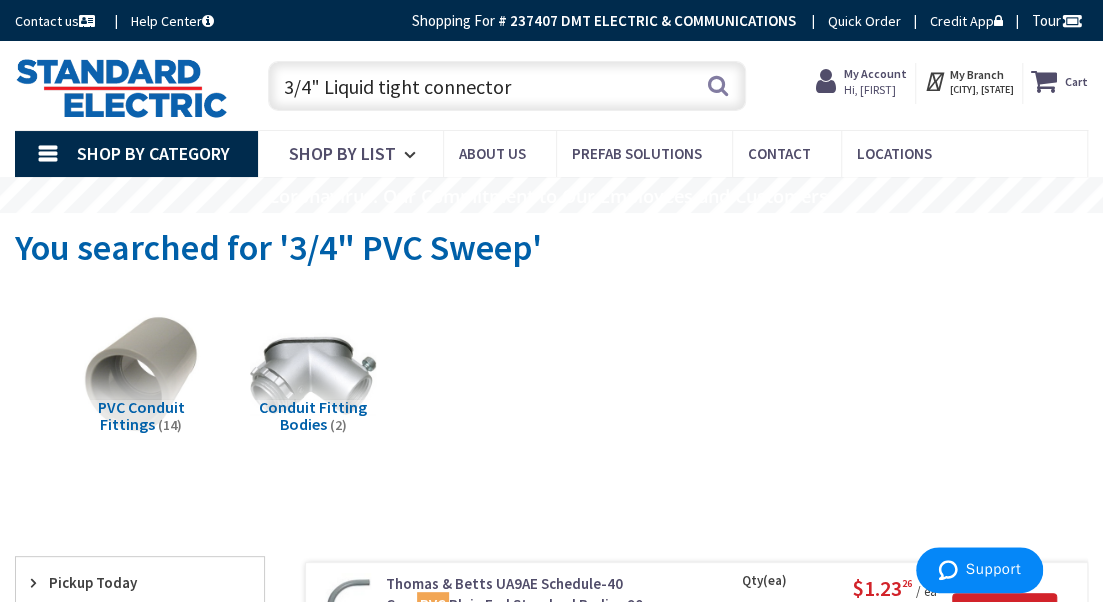 type on "3/4" Liquid tight connector" 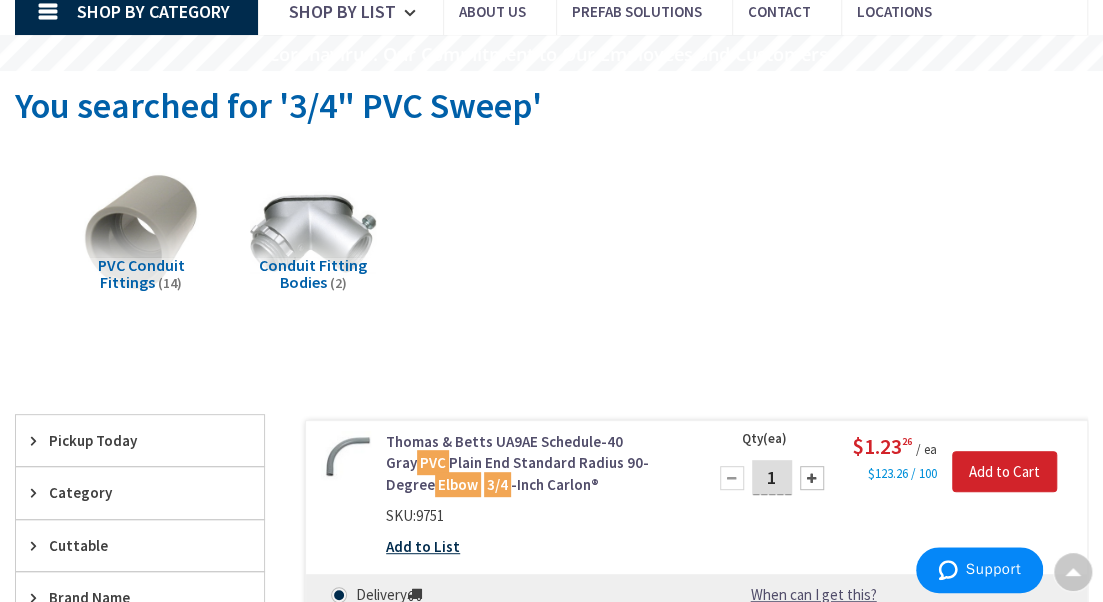 scroll, scrollTop: 0, scrollLeft: 0, axis: both 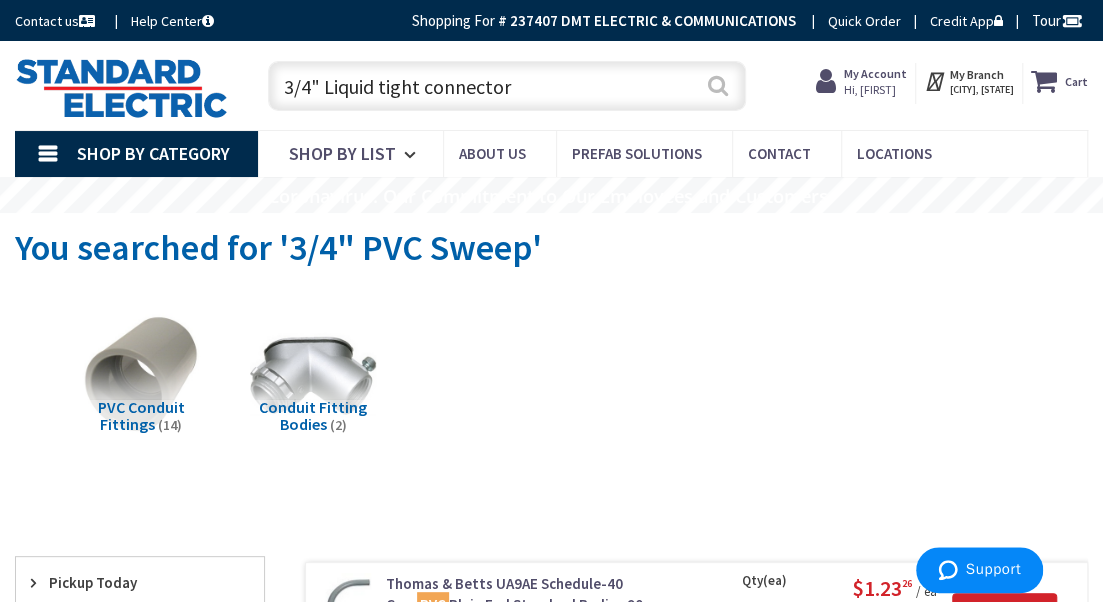 click on "Search" at bounding box center [718, 85] 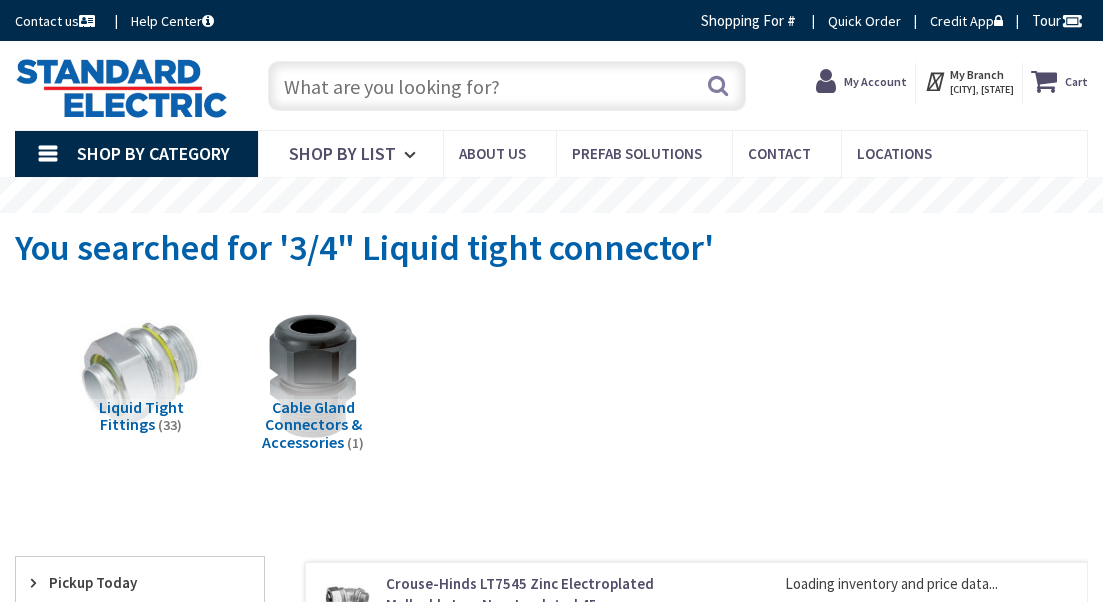 scroll, scrollTop: 0, scrollLeft: 0, axis: both 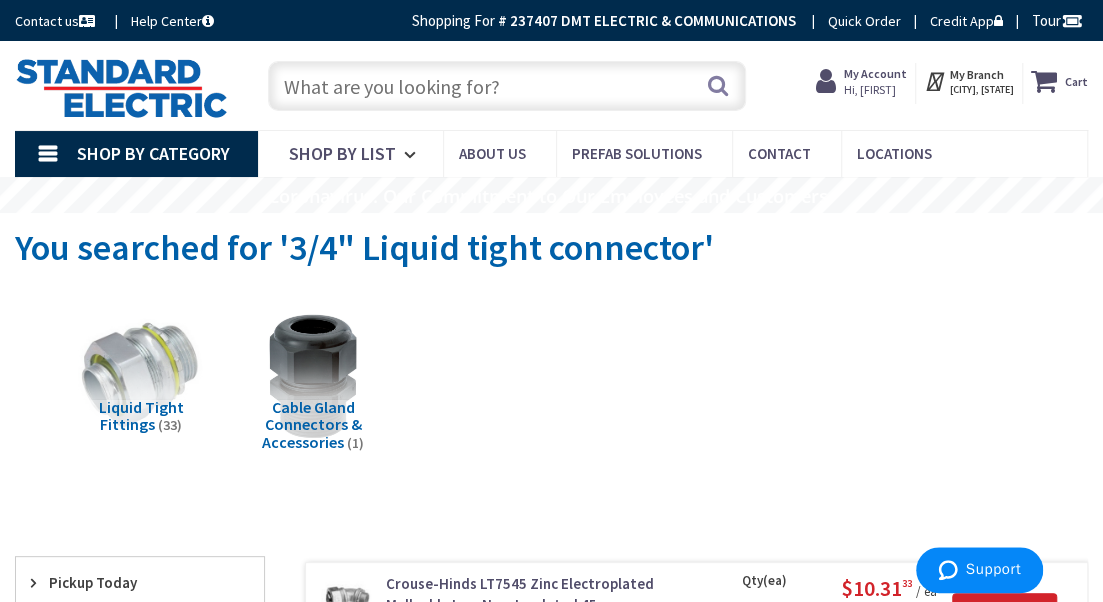 click at bounding box center (507, 86) 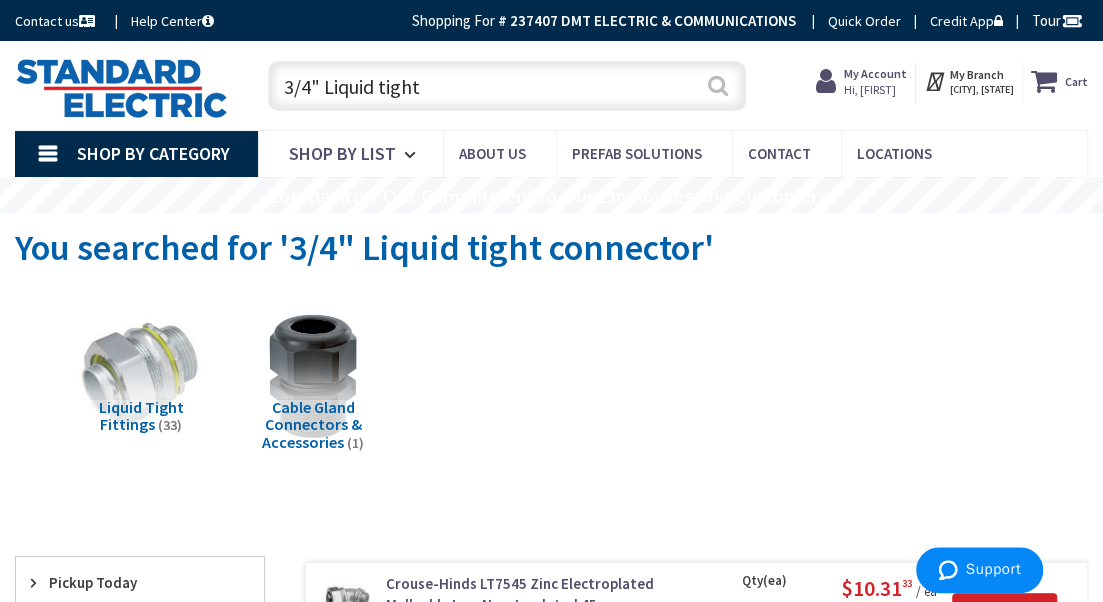 type on "3/4" Liquid tight" 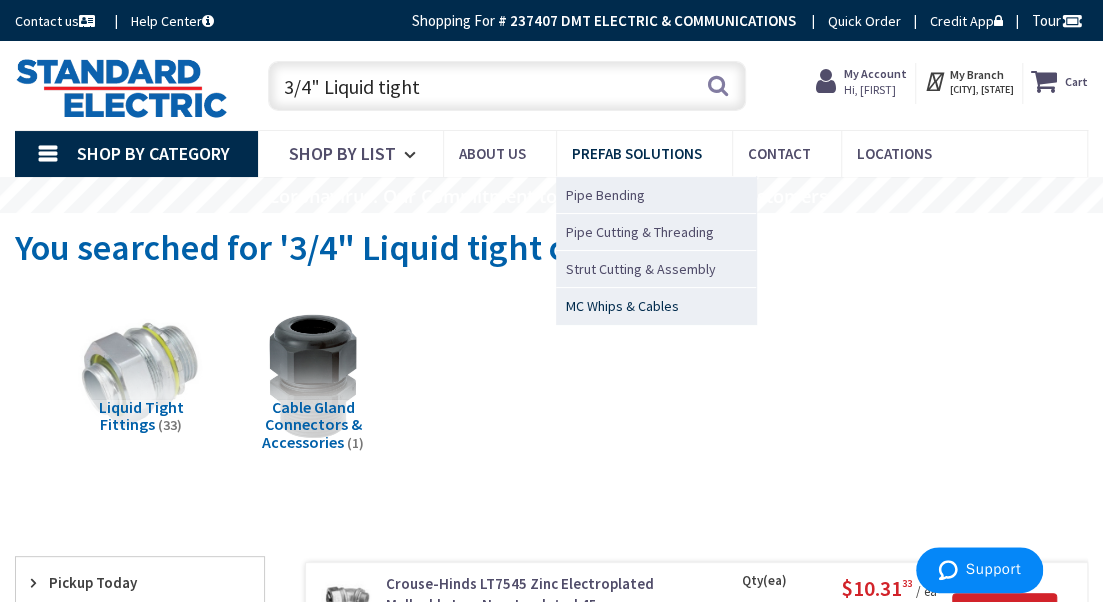 drag, startPoint x: 712, startPoint y: 87, endPoint x: 694, endPoint y: 306, distance: 219.73848 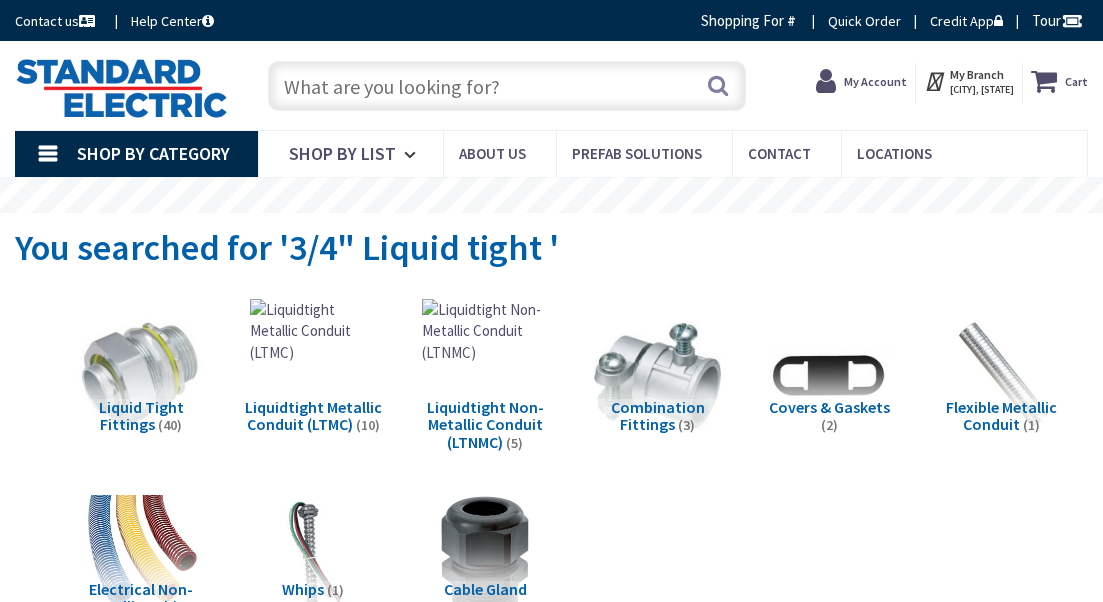 scroll, scrollTop: 0, scrollLeft: 0, axis: both 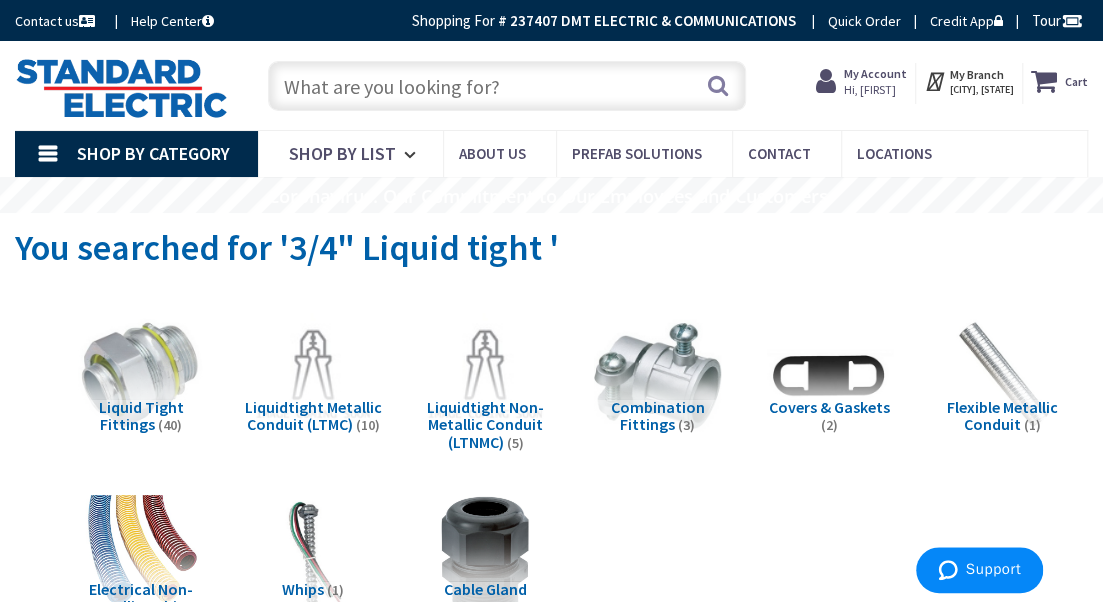 click at bounding box center (507, 86) 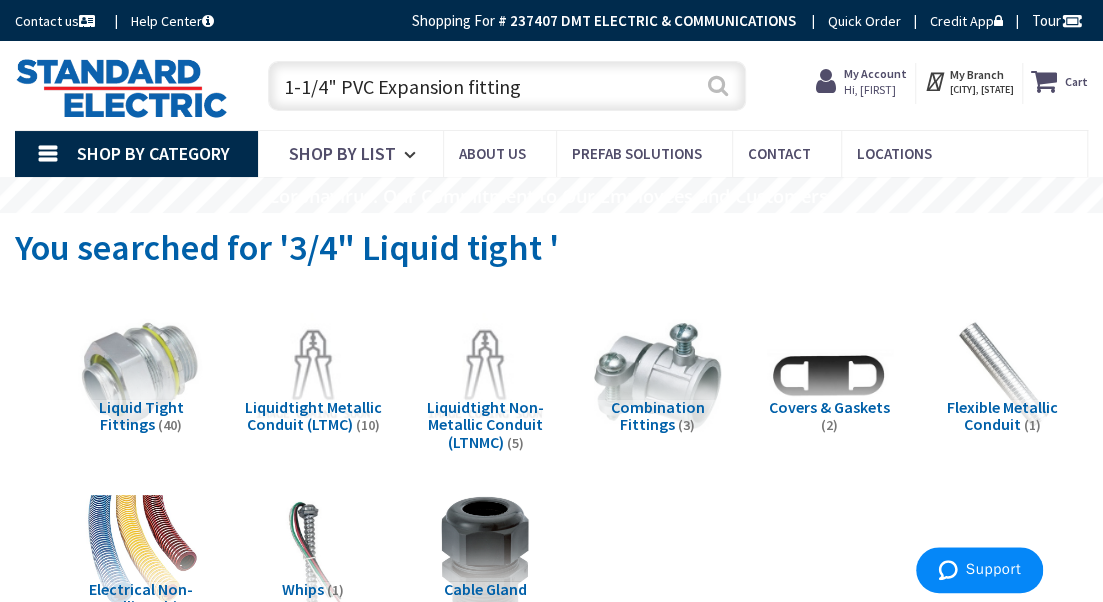 type on "1-1/4" PVC Expansion fitting" 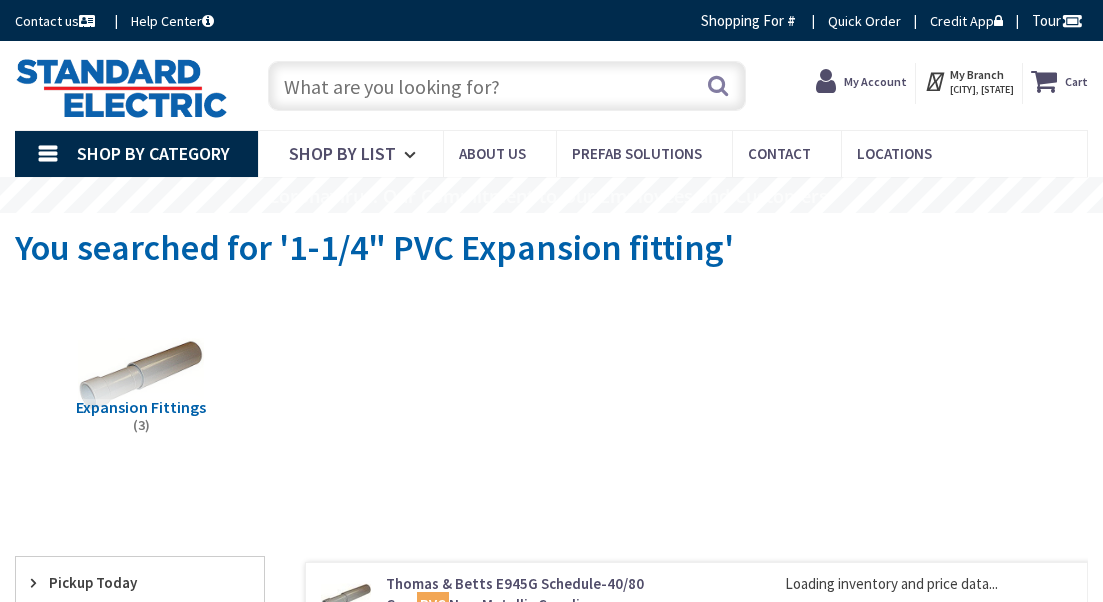 scroll, scrollTop: 0, scrollLeft: 0, axis: both 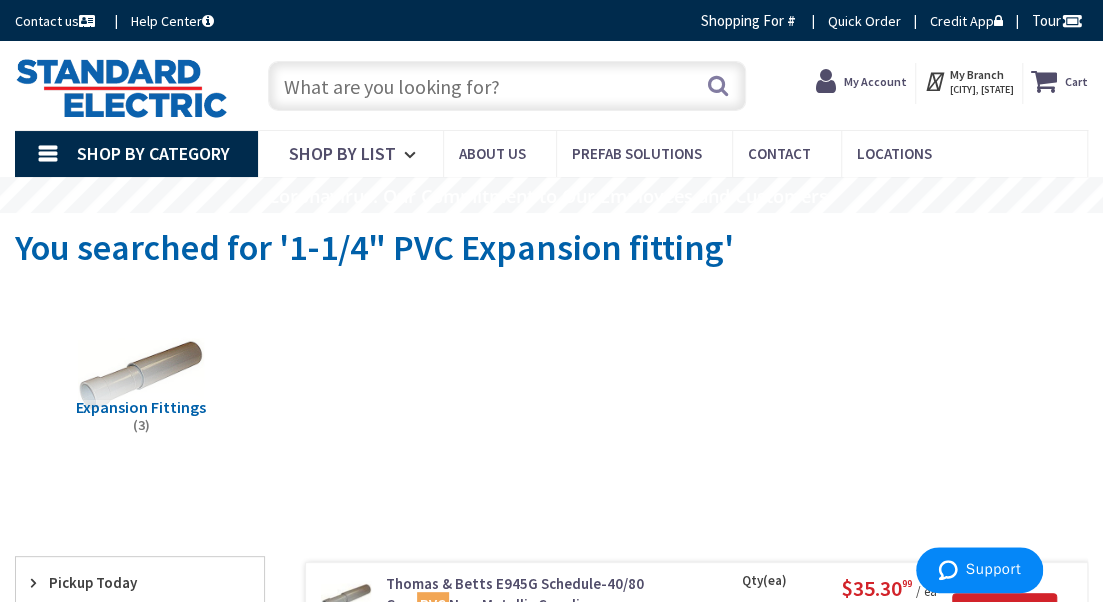 click at bounding box center [507, 86] 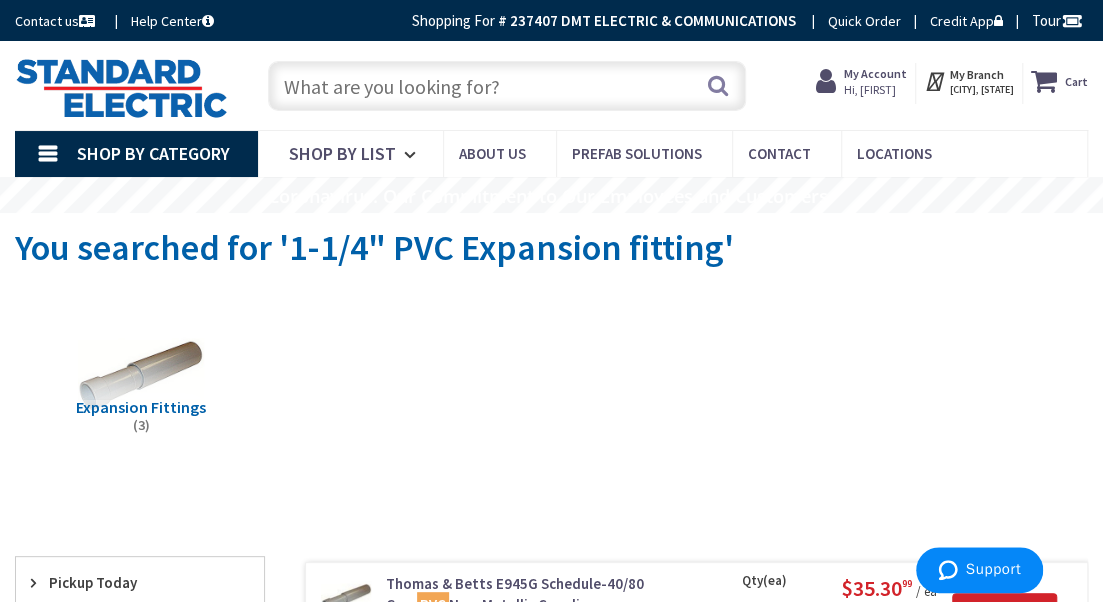 paste on "3/4"PVC Expansion fitting" 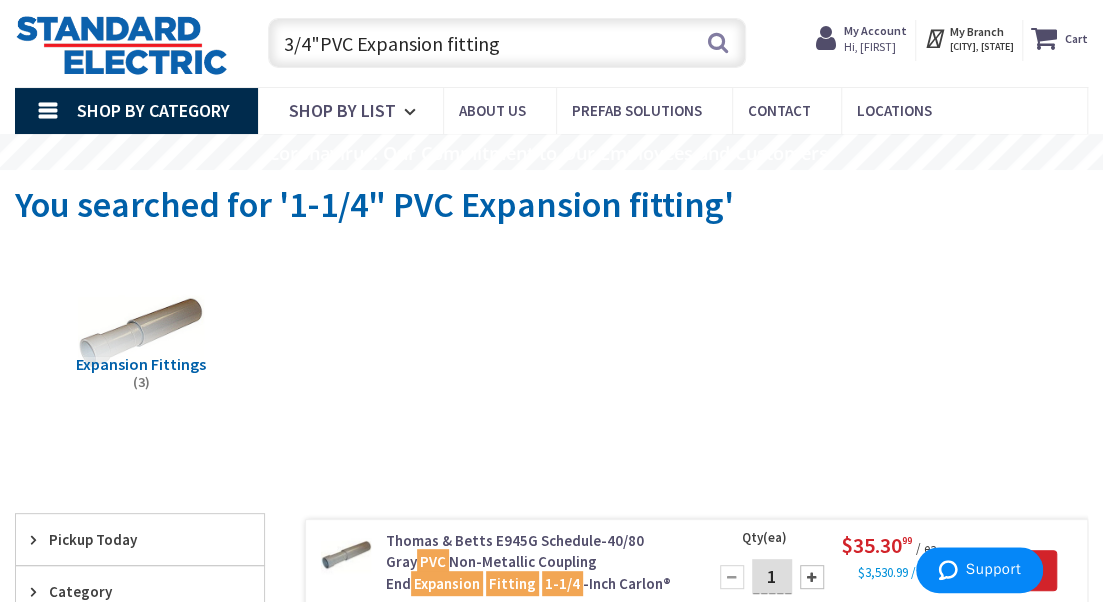 scroll, scrollTop: 66, scrollLeft: 0, axis: vertical 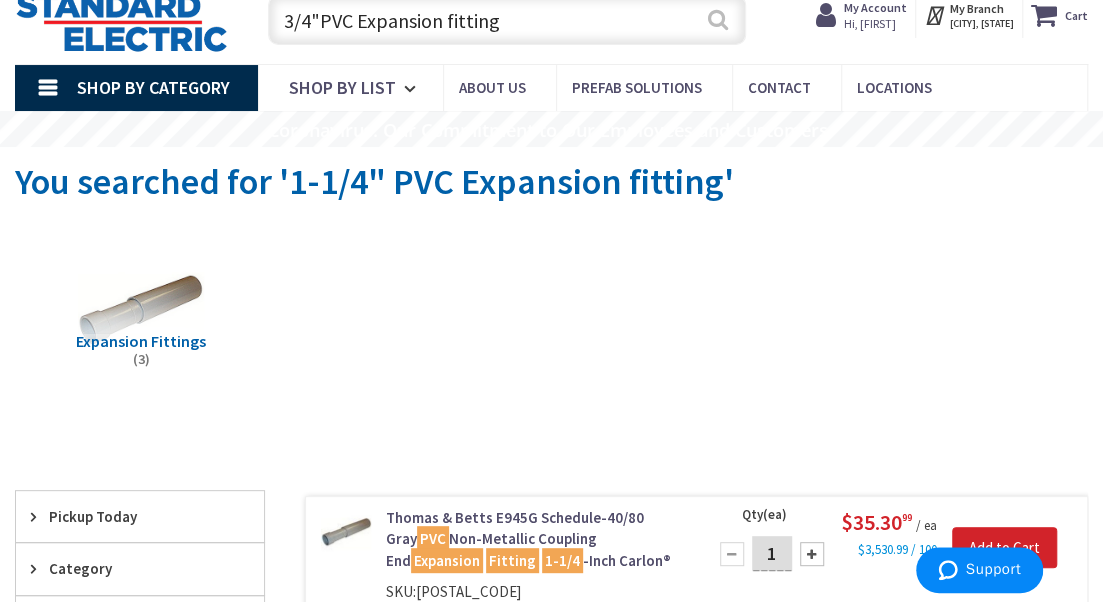 type on "3/4"PVC Expansion fitting" 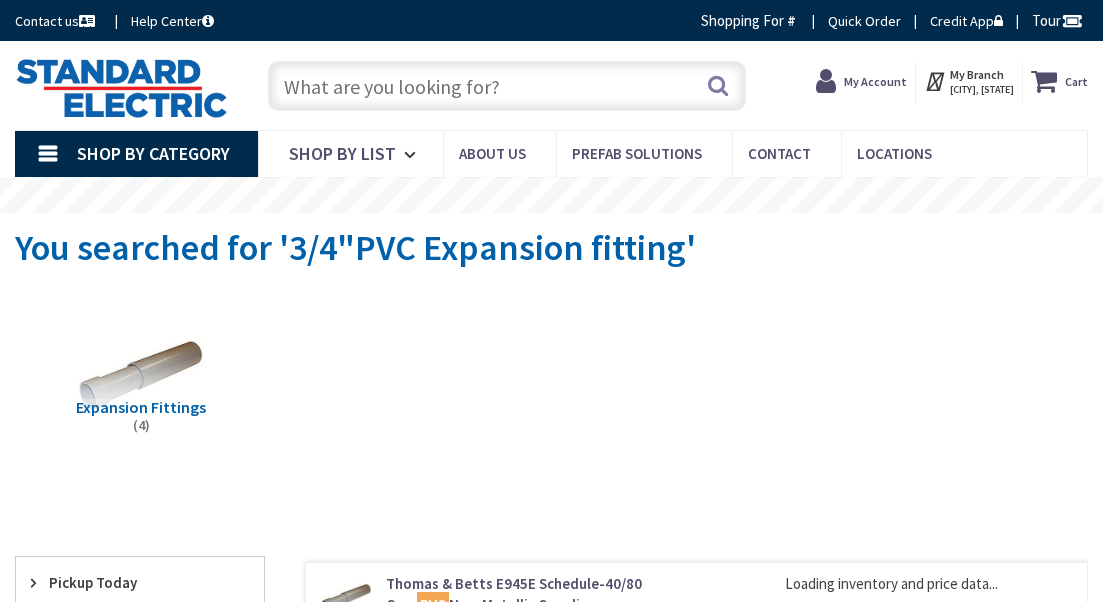 scroll, scrollTop: 0, scrollLeft: 0, axis: both 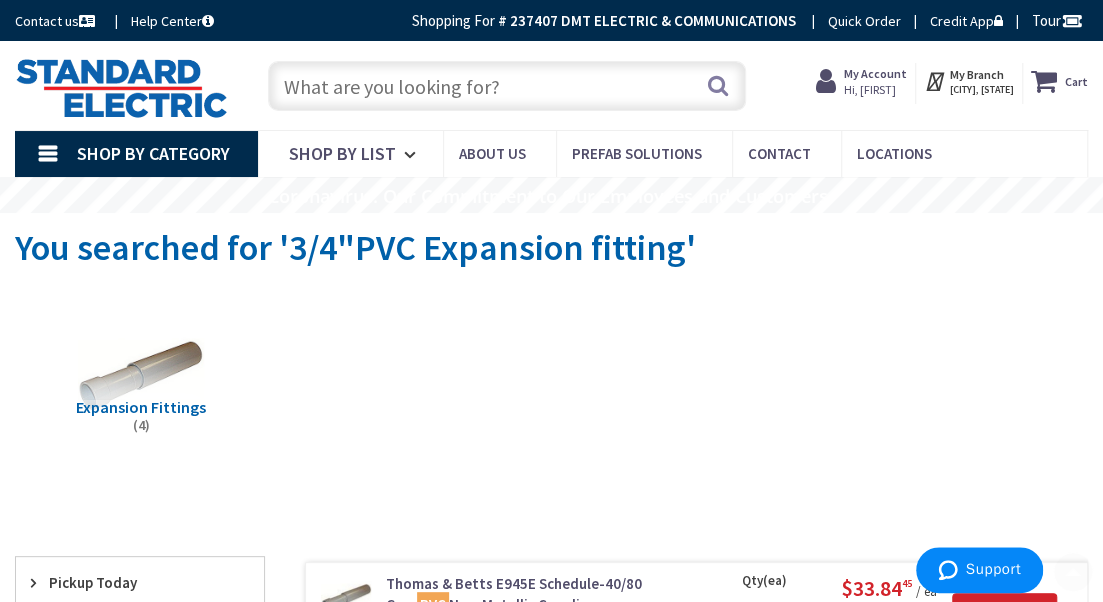 click at bounding box center (507, 86) 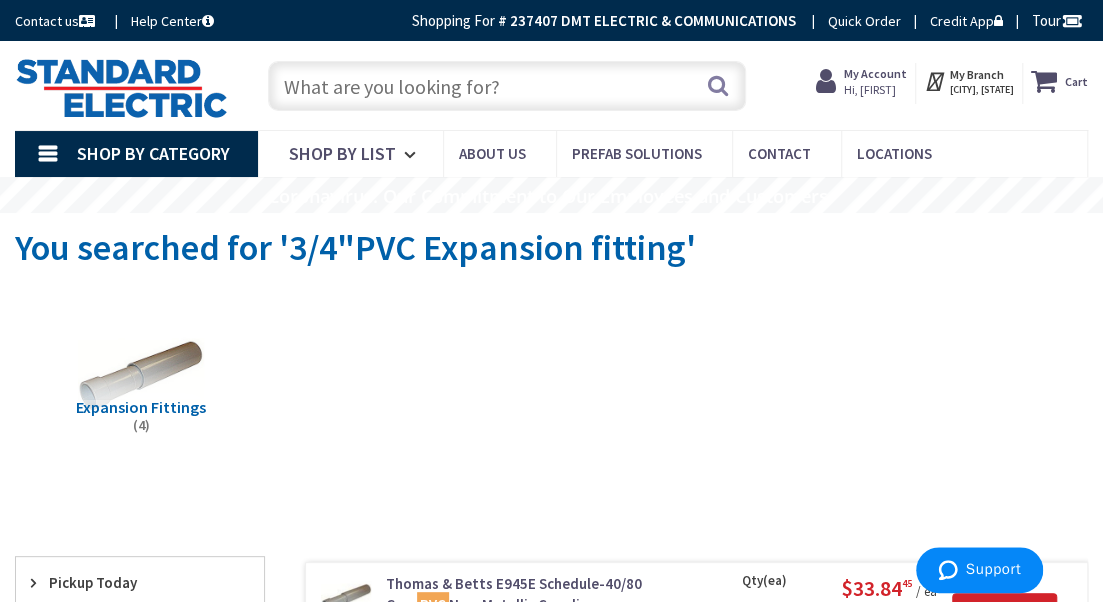 paste on "#2 AL XHHW" 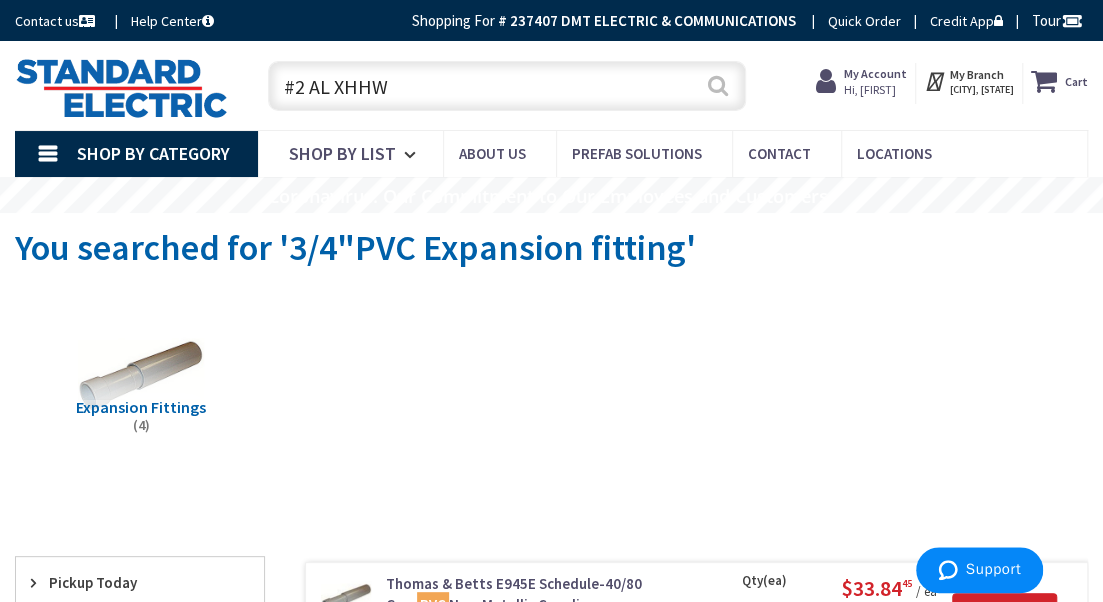 type on "#2 AL XHHW" 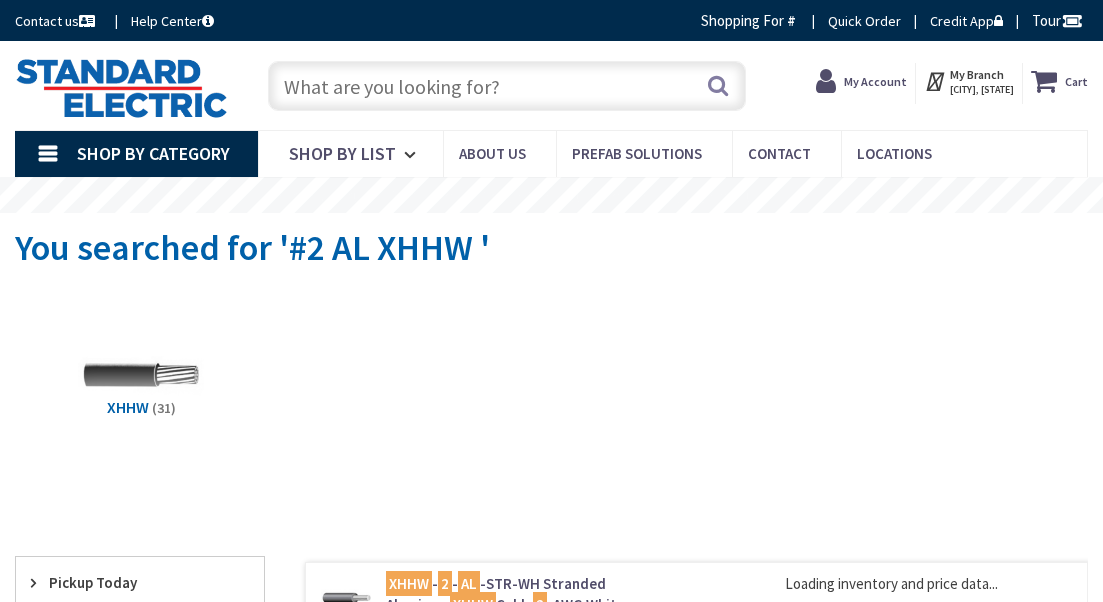 scroll, scrollTop: 0, scrollLeft: 0, axis: both 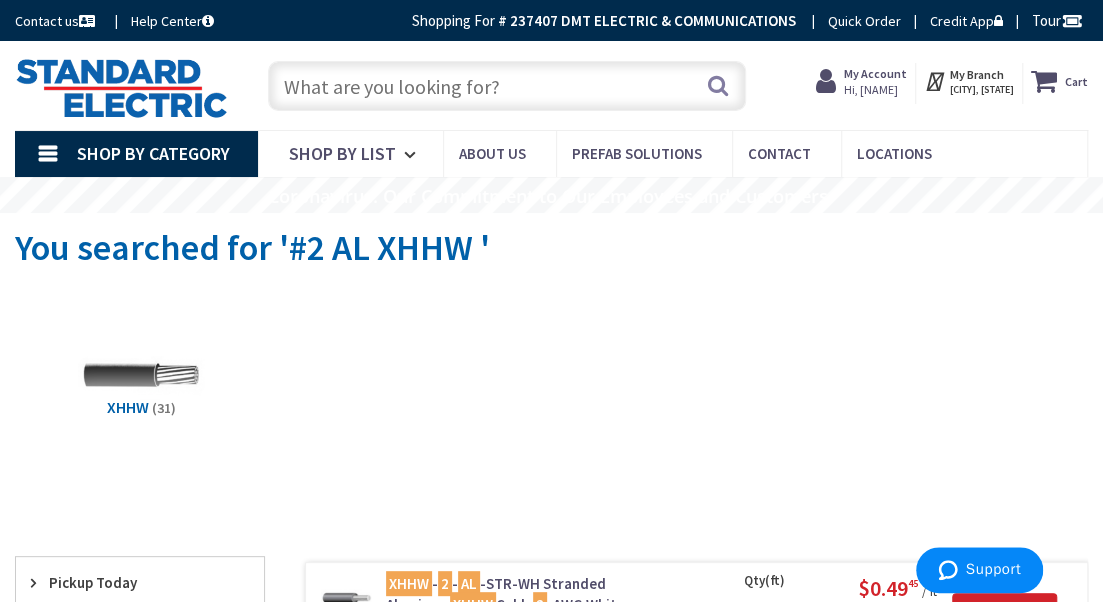 click at bounding box center (507, 86) 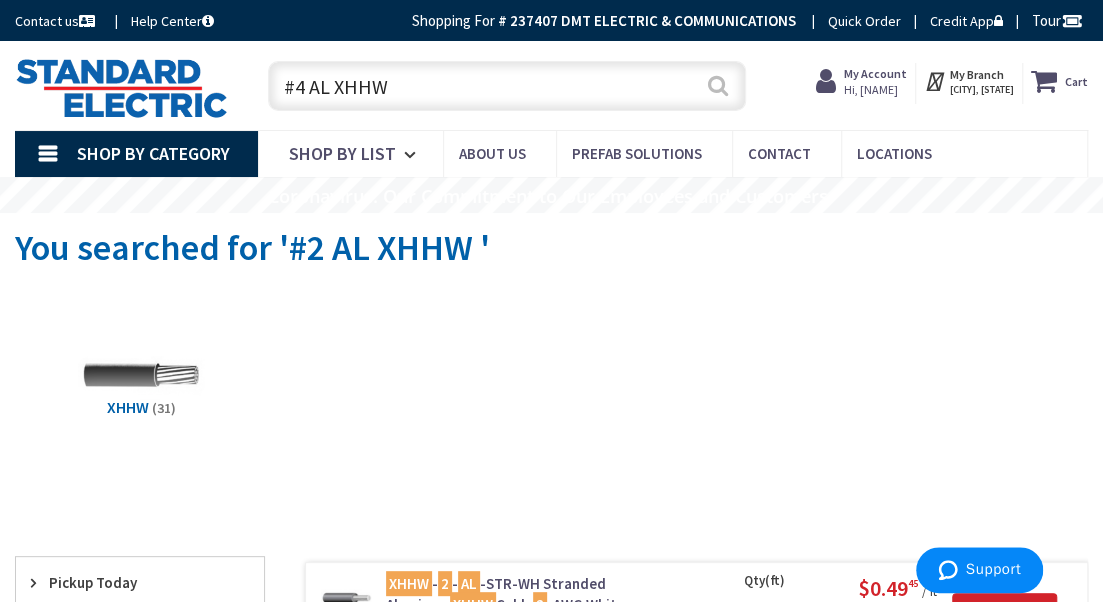 type on "#4 AL XHHW" 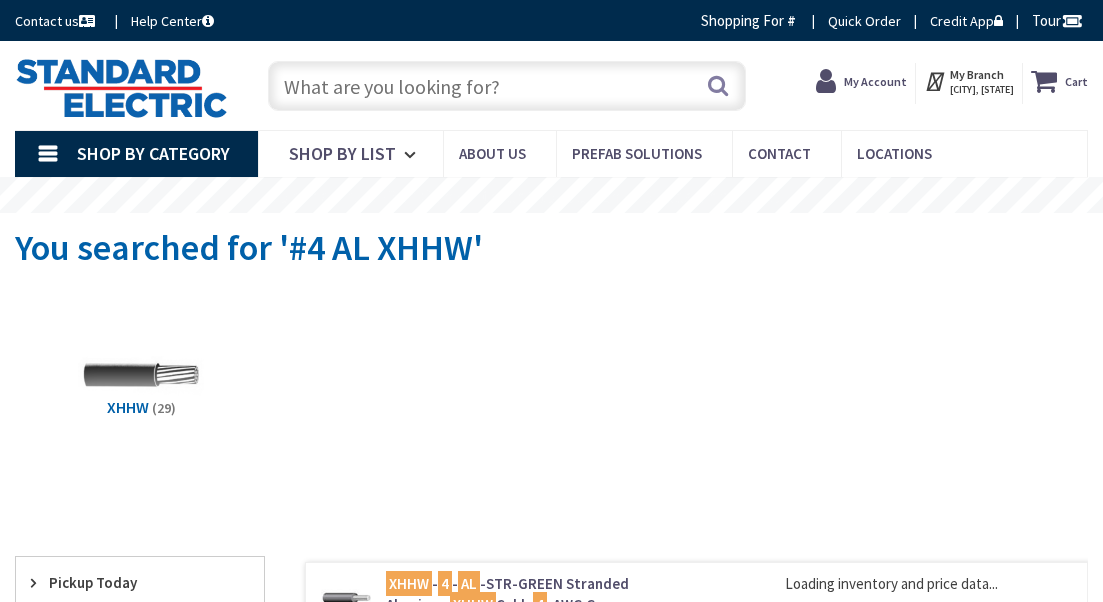 scroll, scrollTop: 0, scrollLeft: 0, axis: both 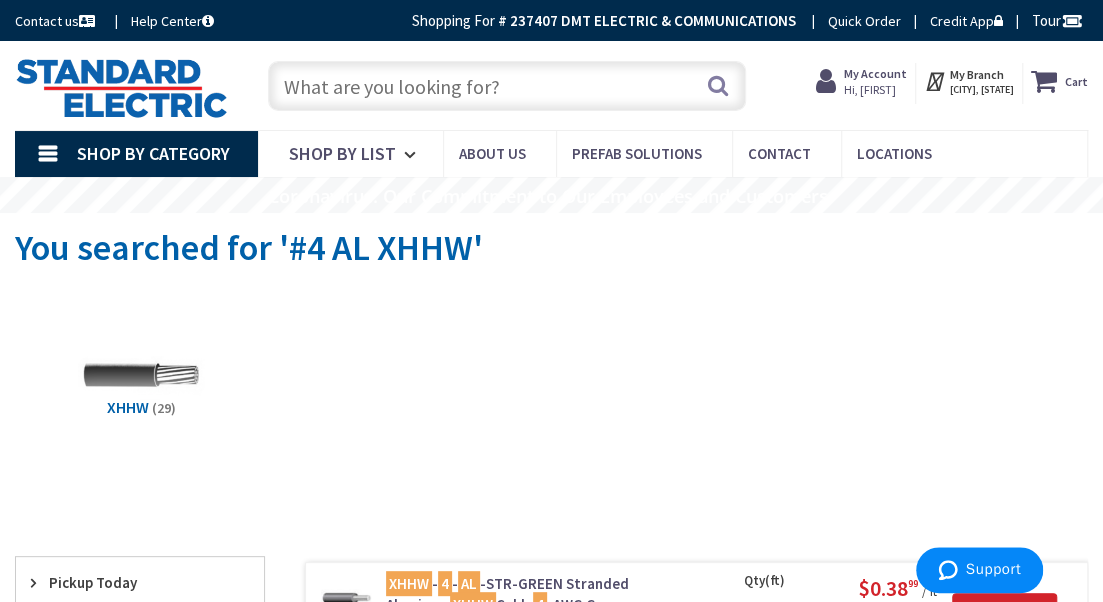click at bounding box center [507, 86] 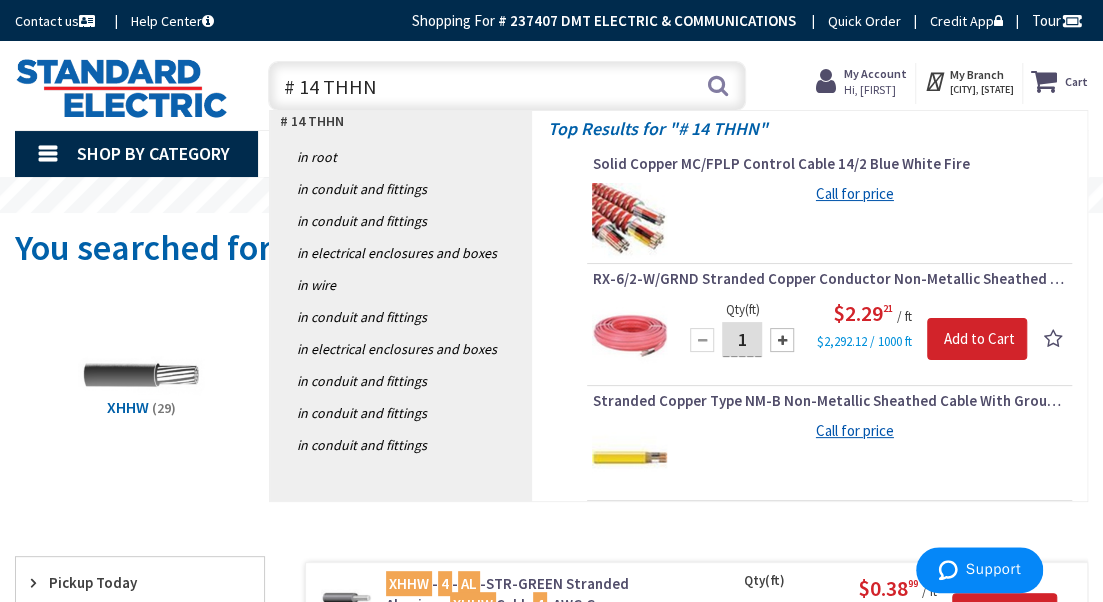 type on "# 14 THHN" 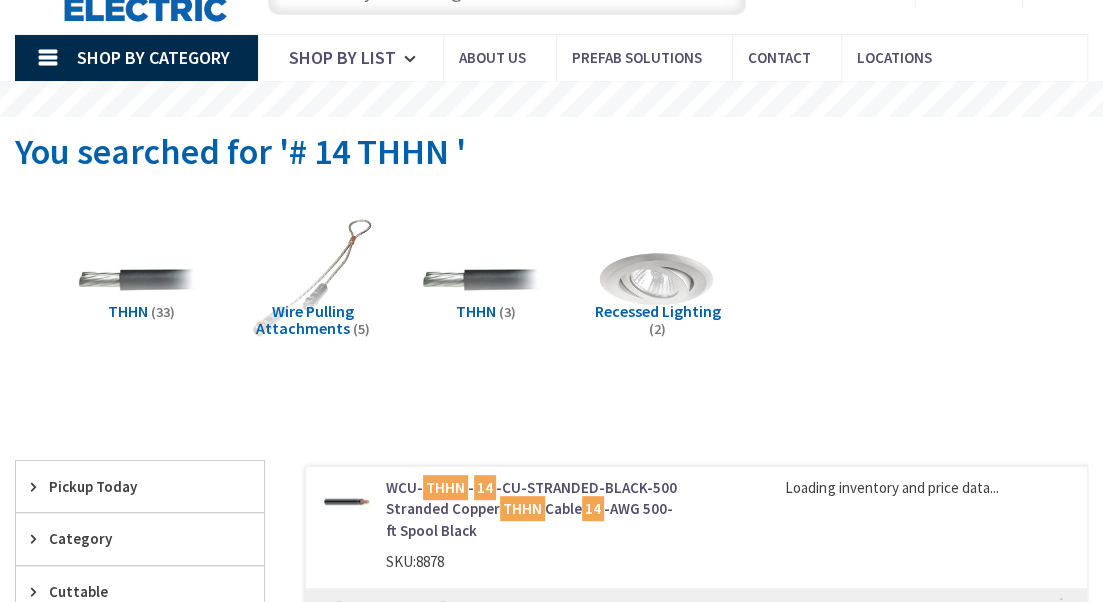 scroll, scrollTop: 133, scrollLeft: 0, axis: vertical 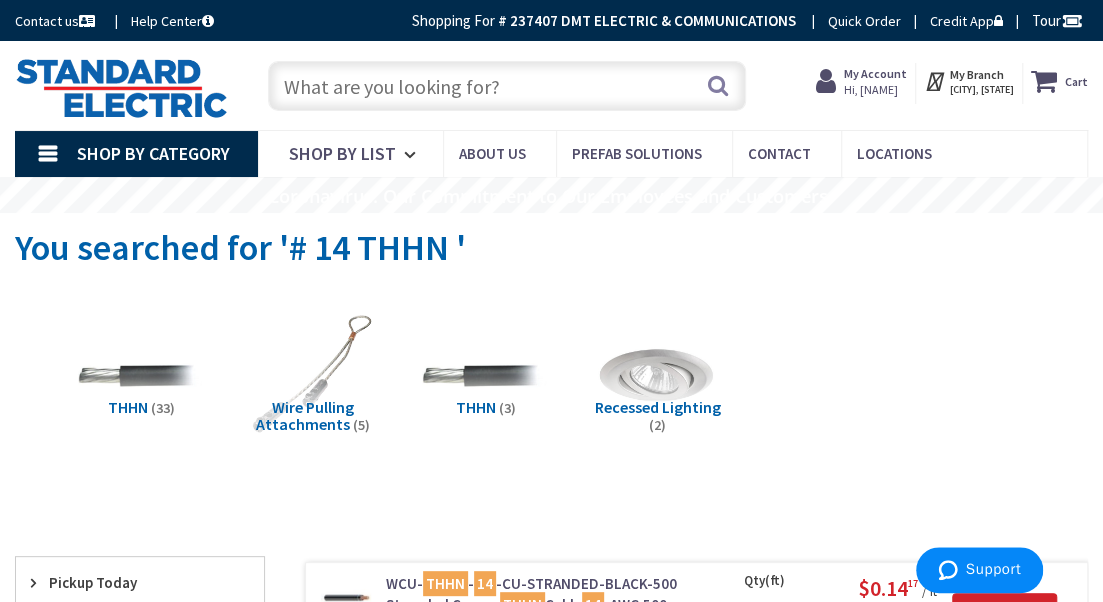 click at bounding box center (507, 86) 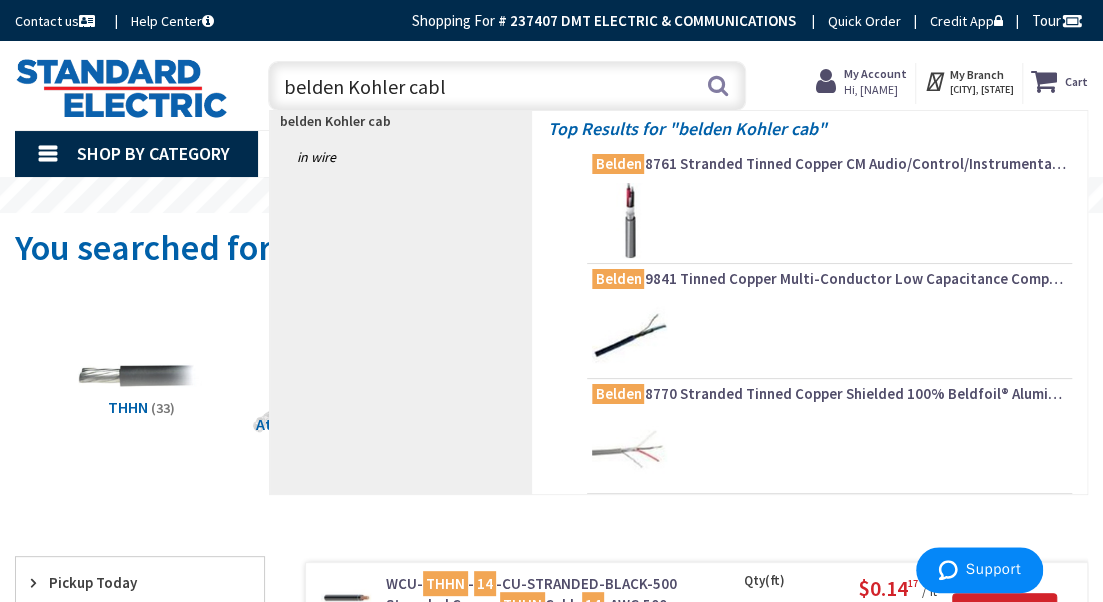type on "belden Kohler cable" 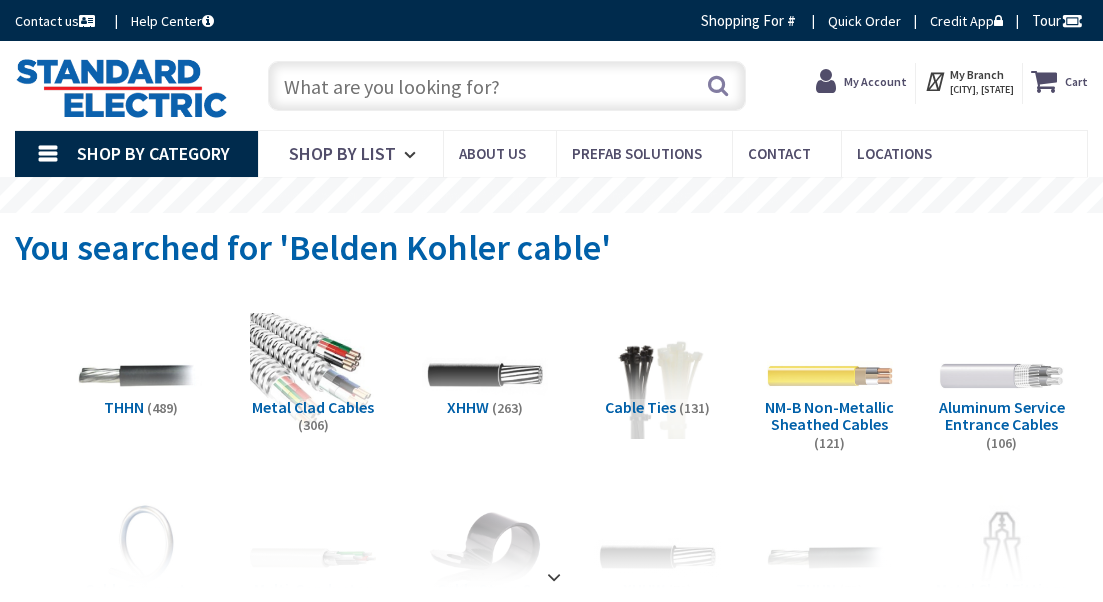 scroll, scrollTop: 104, scrollLeft: 0, axis: vertical 